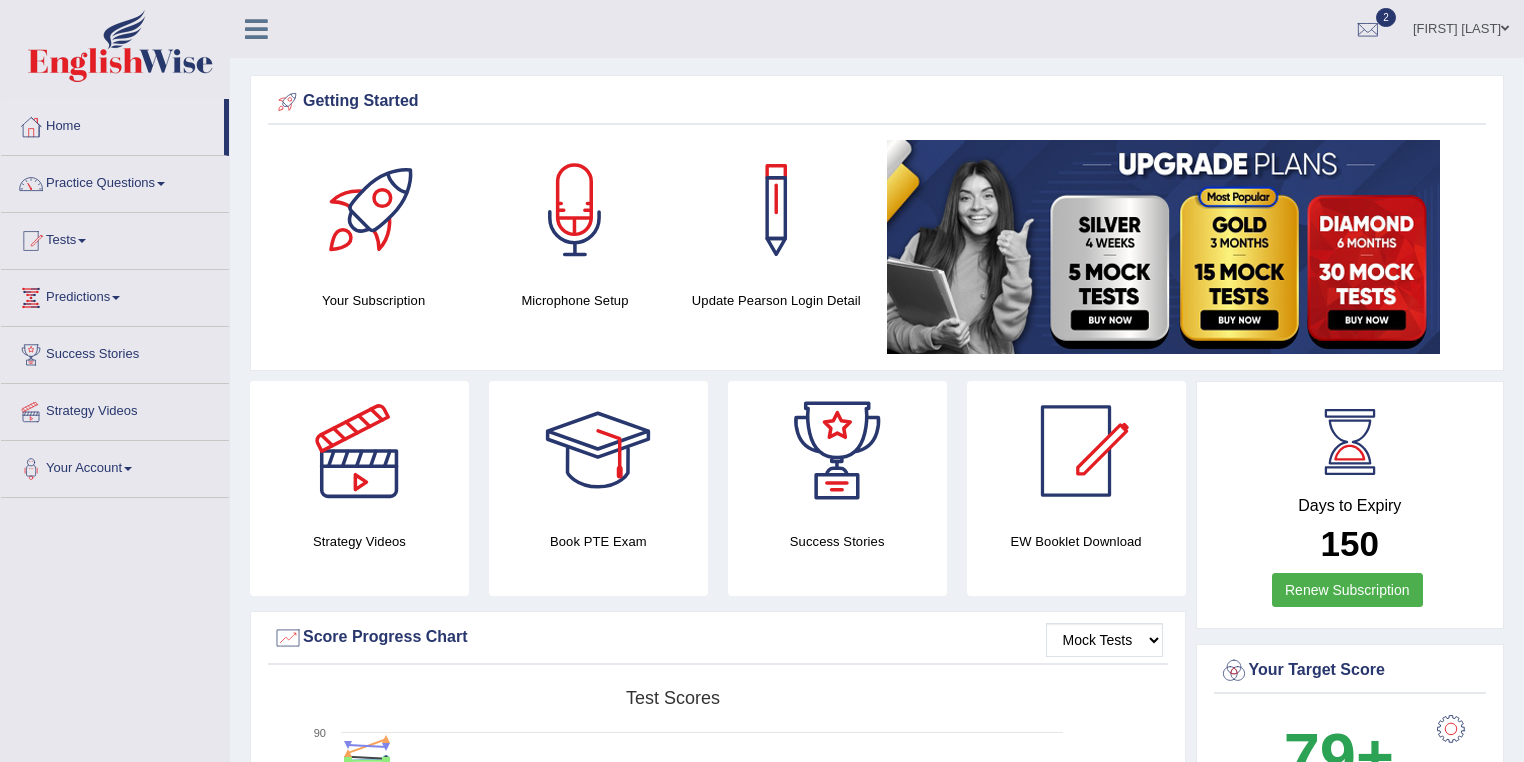 scroll, scrollTop: 0, scrollLeft: 0, axis: both 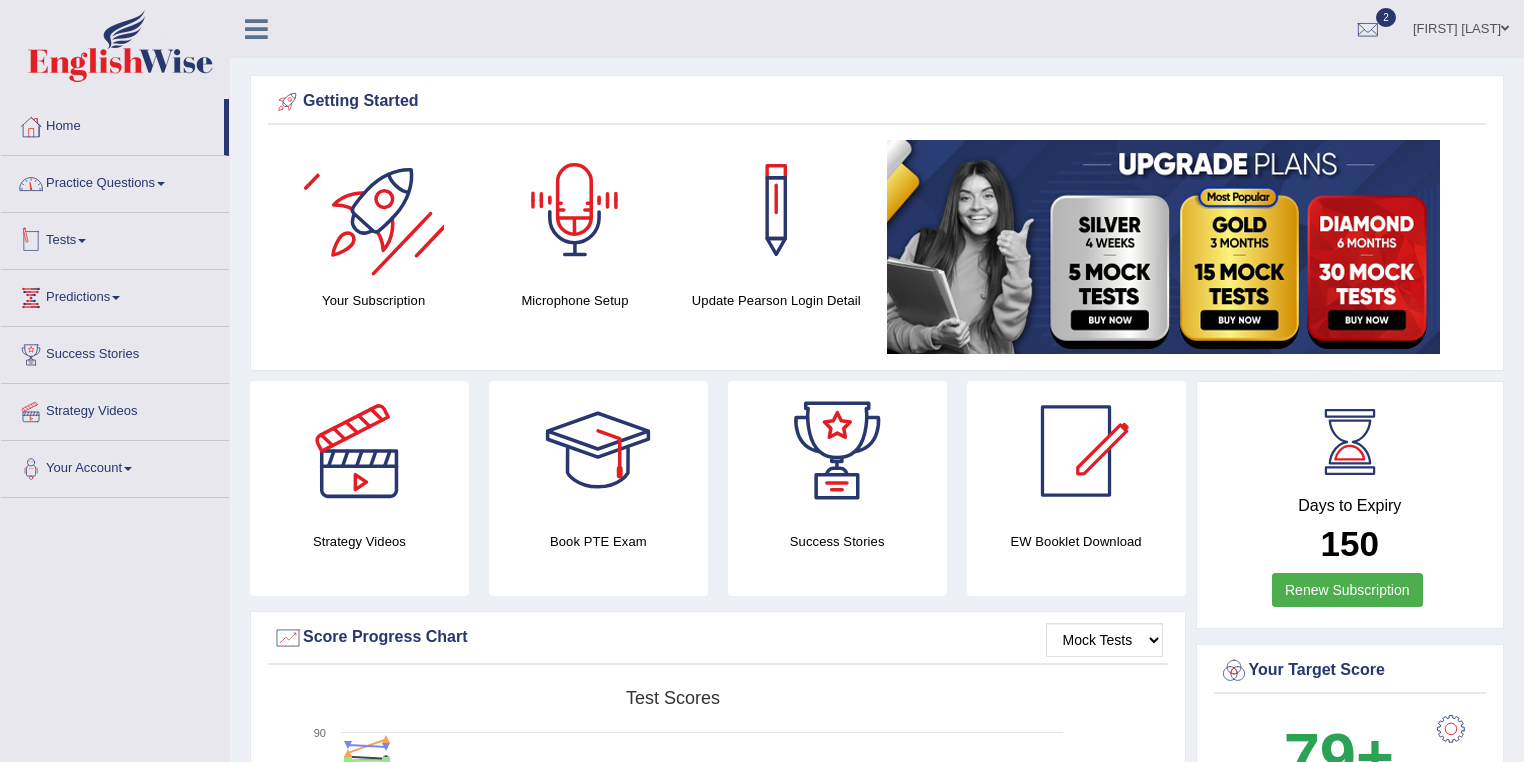 click on "Practice Questions" at bounding box center [115, 181] 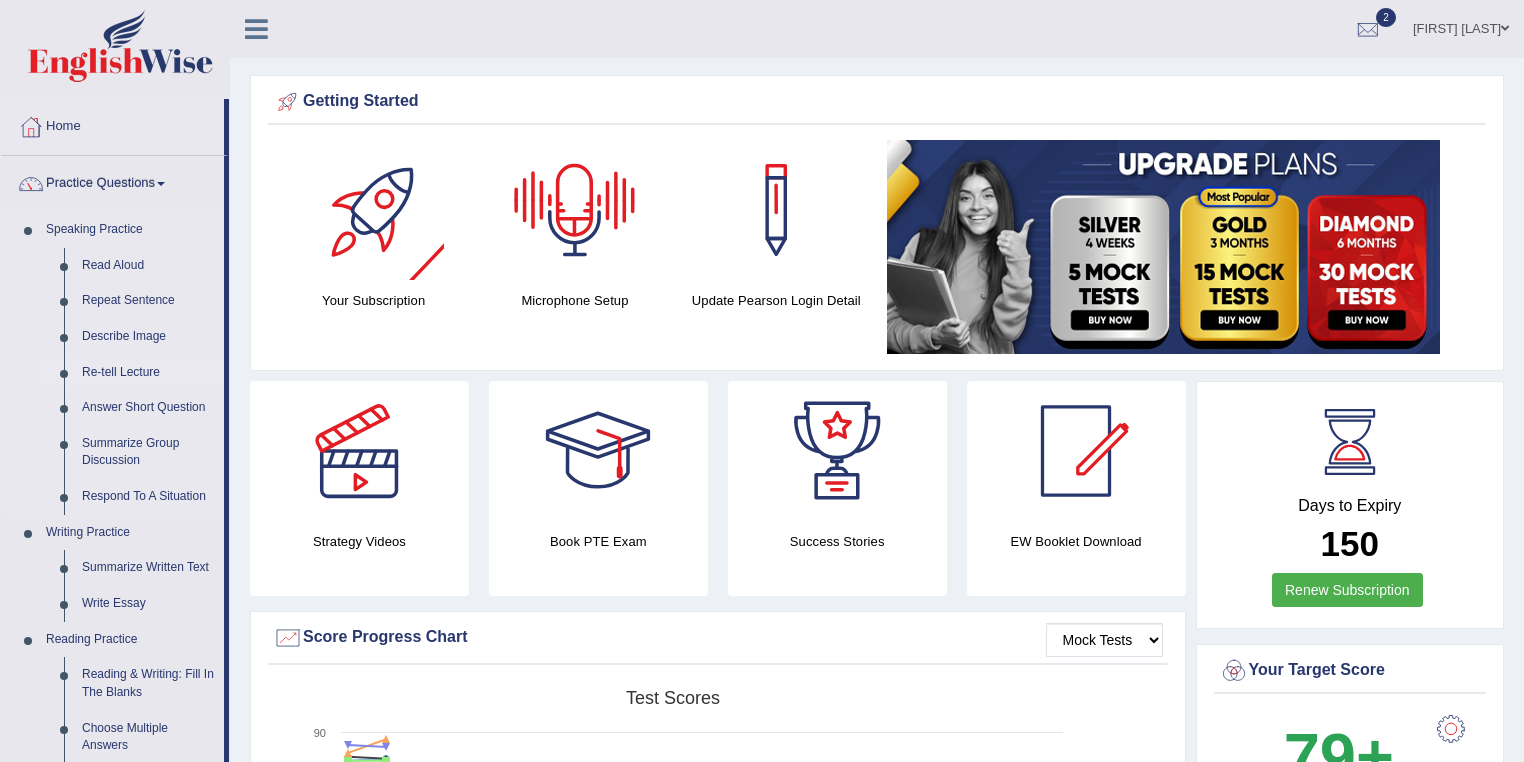 click on "Re-tell Lecture" at bounding box center (148, 373) 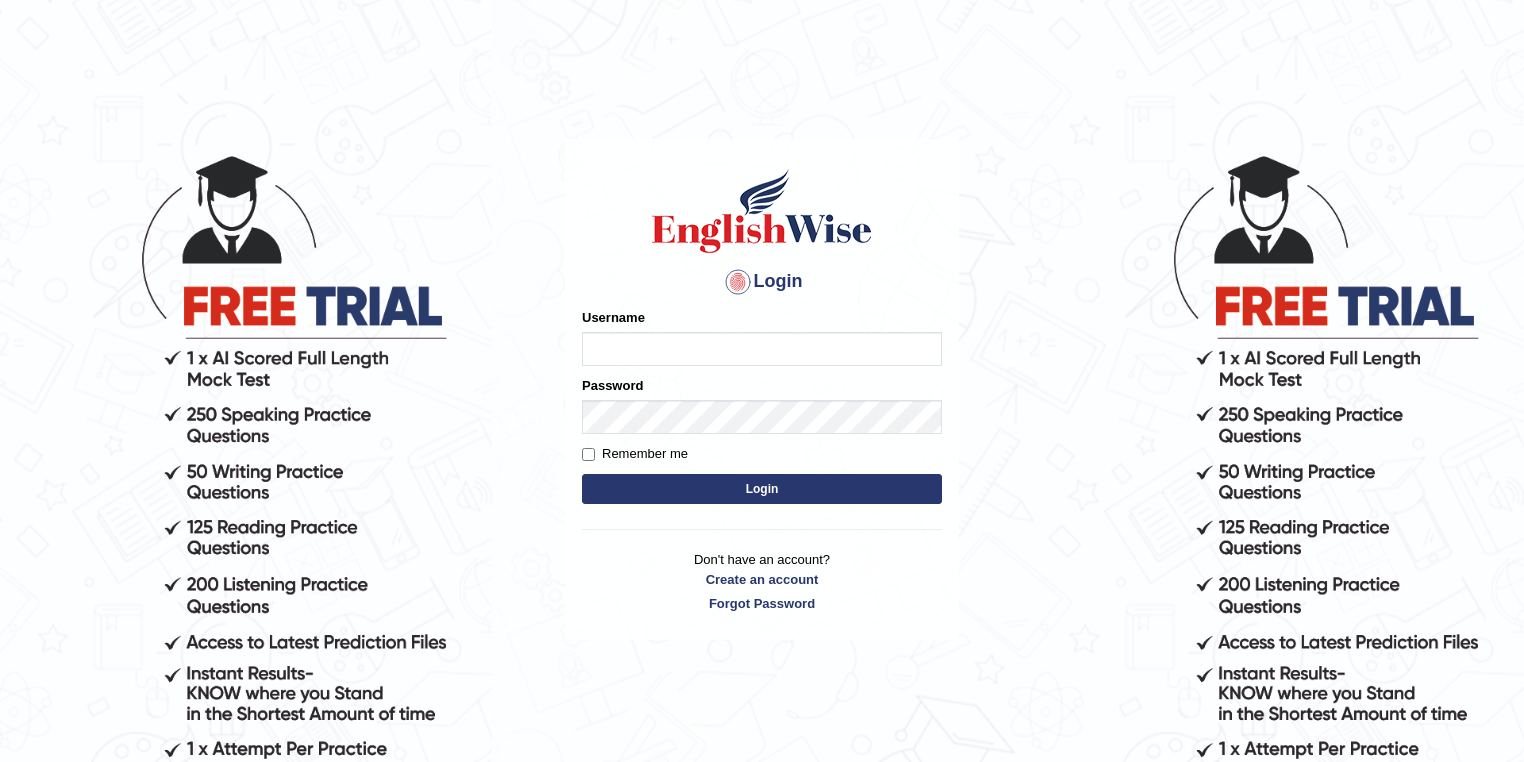 scroll, scrollTop: 0, scrollLeft: 0, axis: both 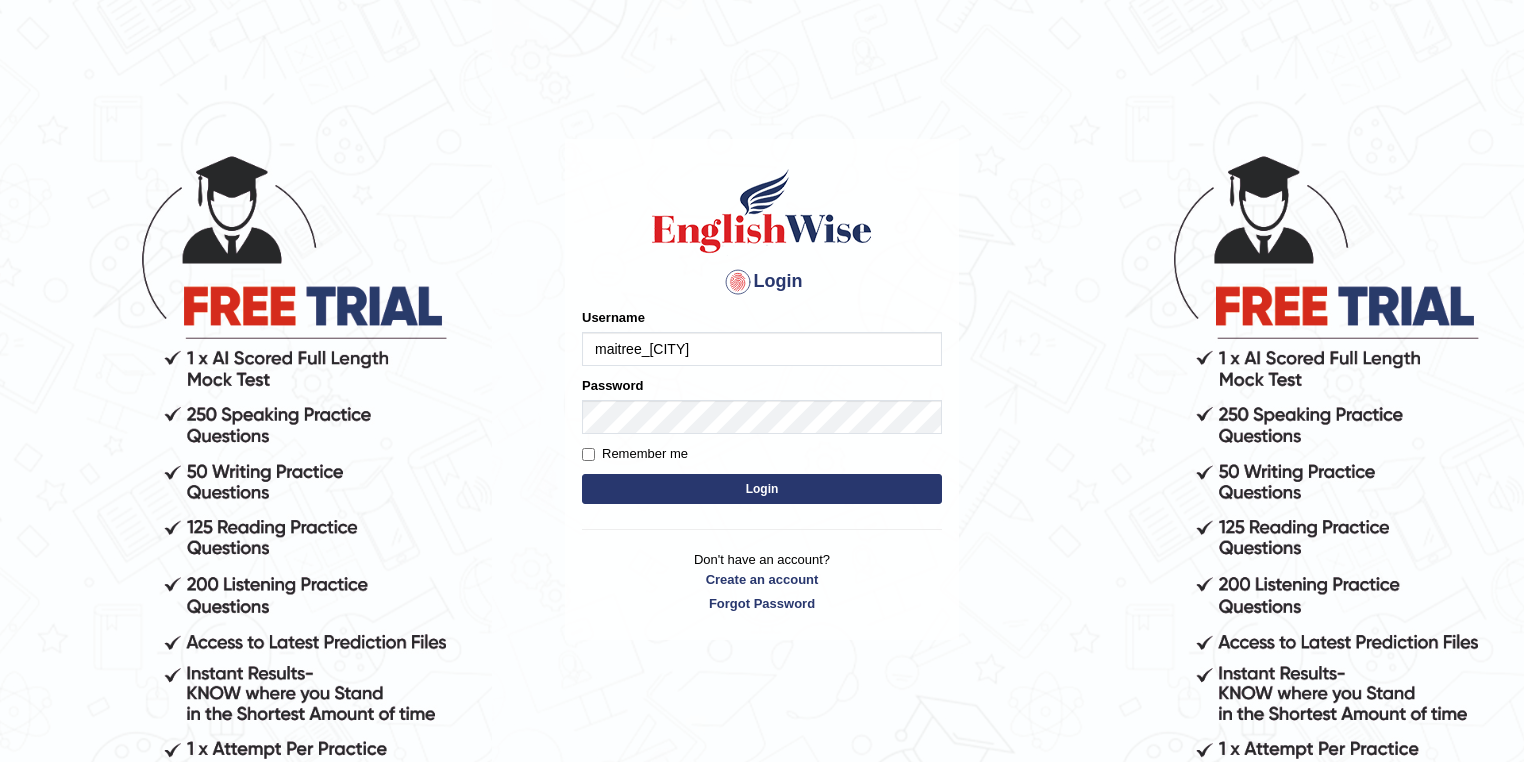 click on "Login" at bounding box center (762, 489) 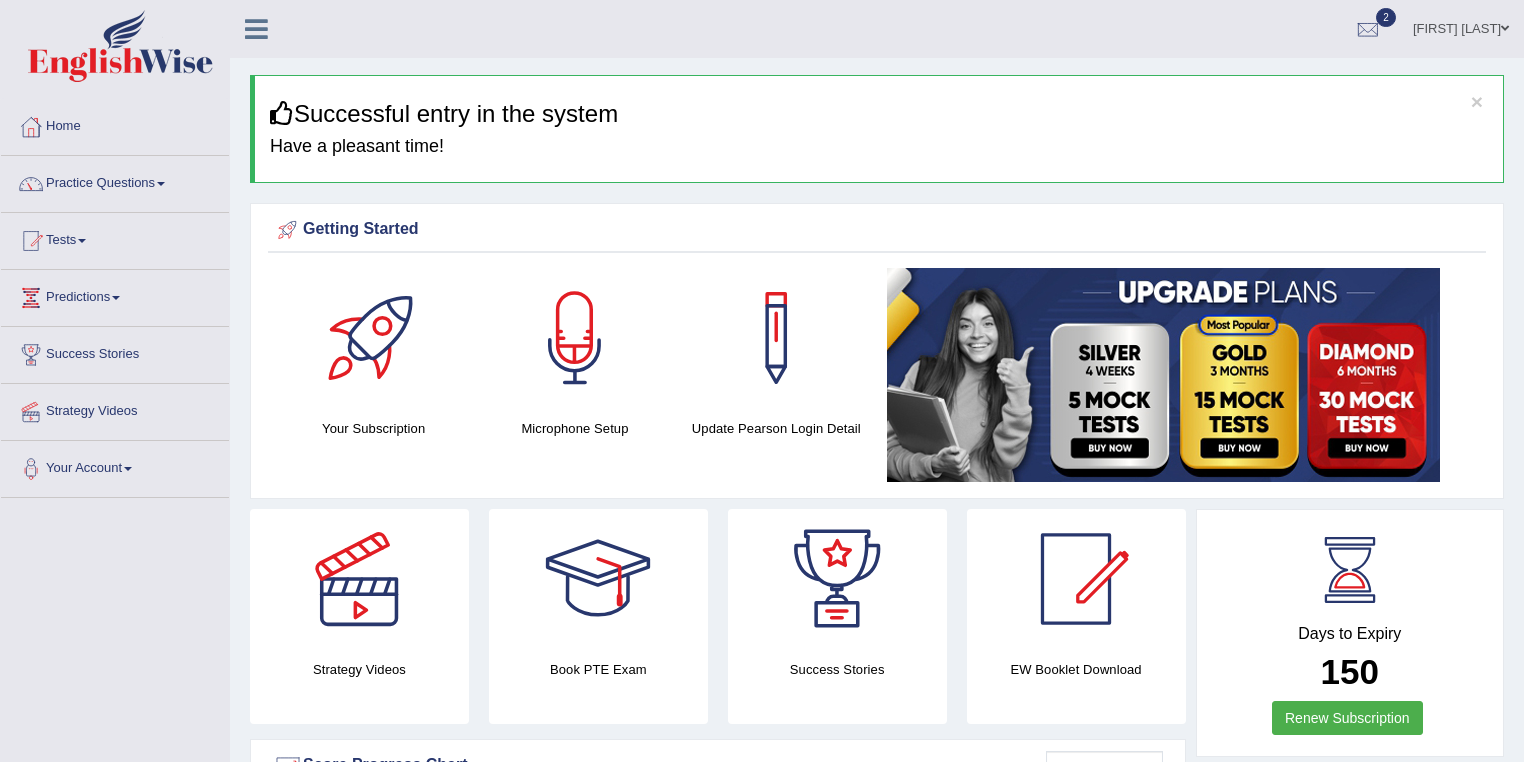 scroll, scrollTop: 0, scrollLeft: 0, axis: both 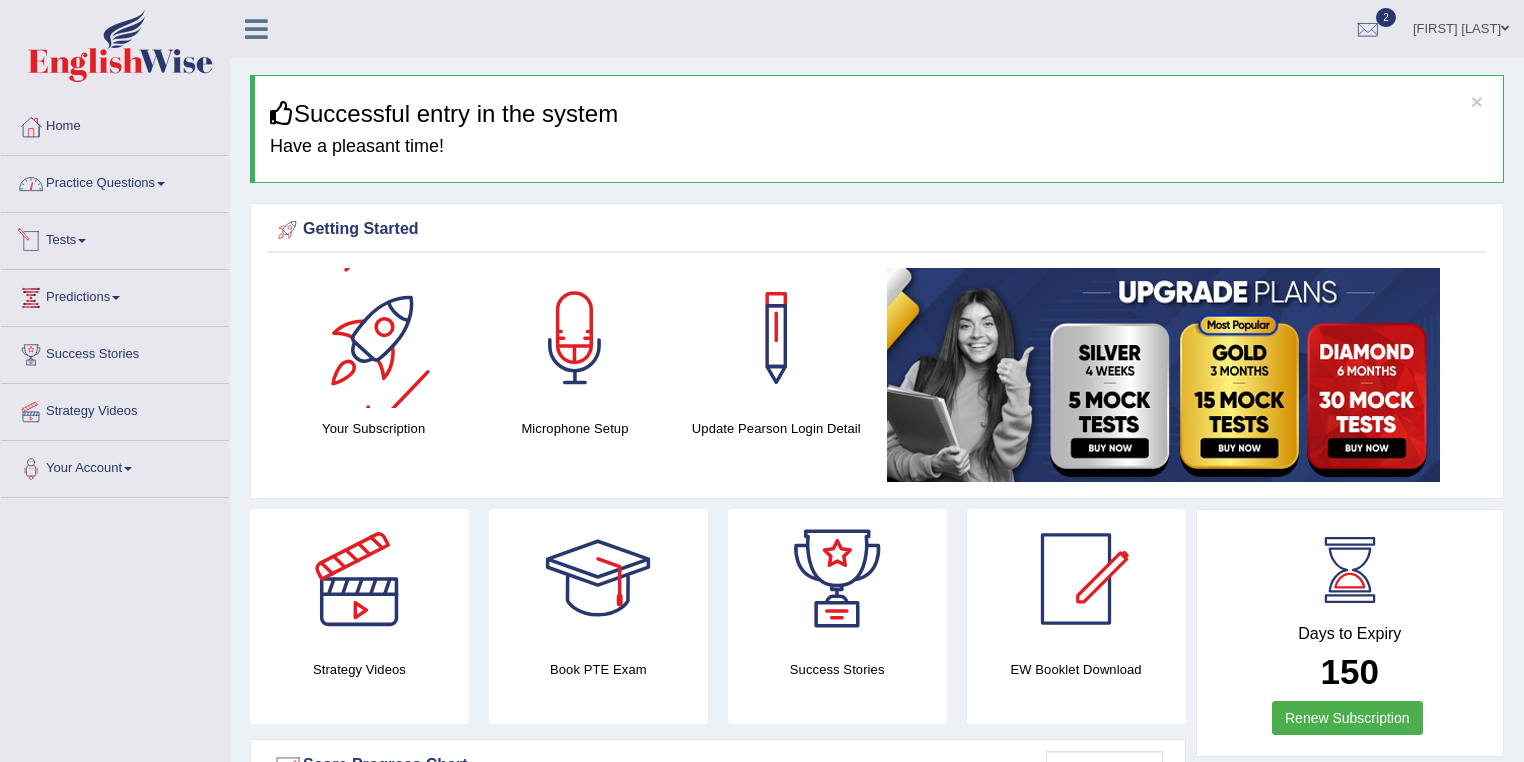 click on "Practice Questions" at bounding box center (115, 181) 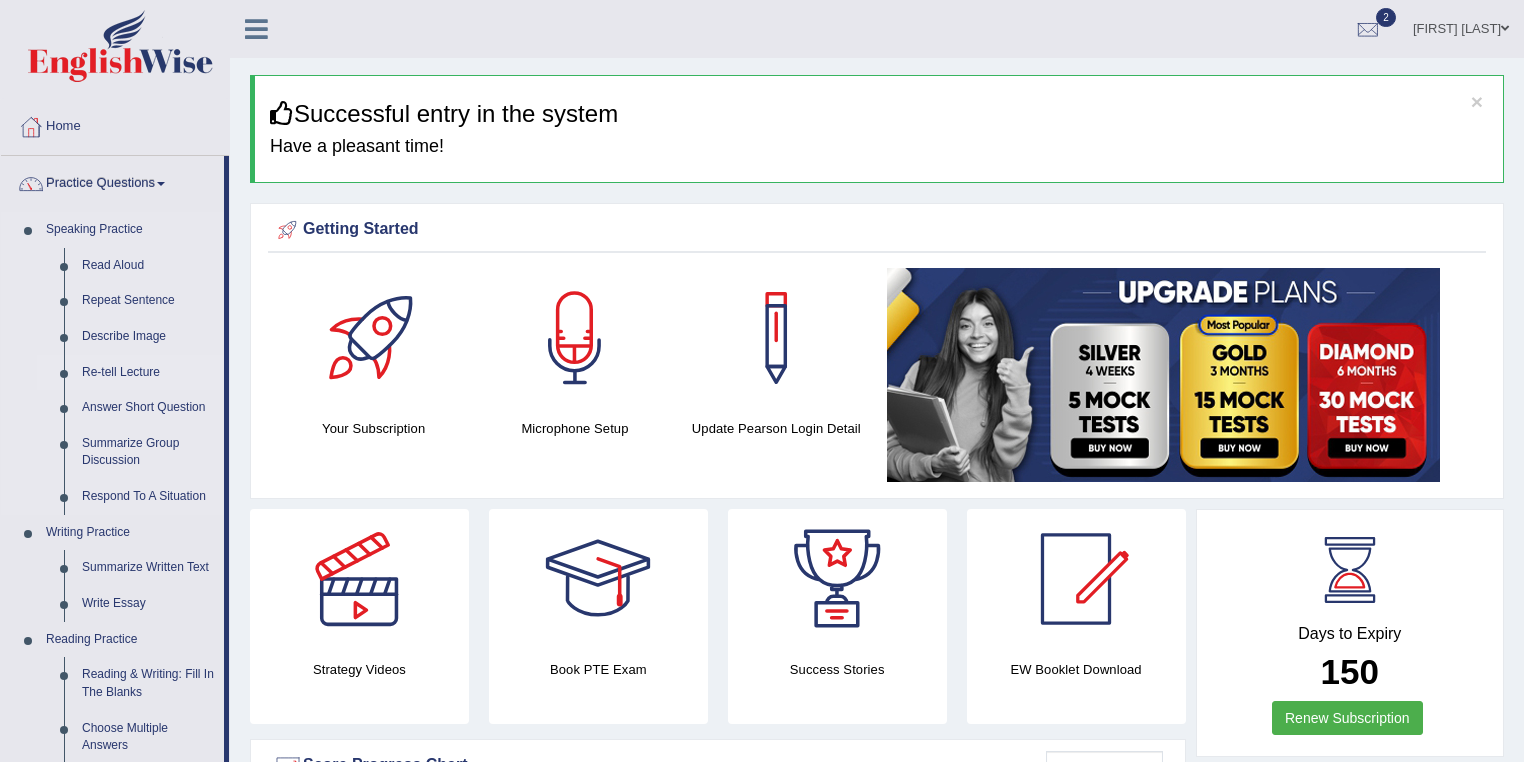 click on "Re-tell Lecture" at bounding box center (148, 373) 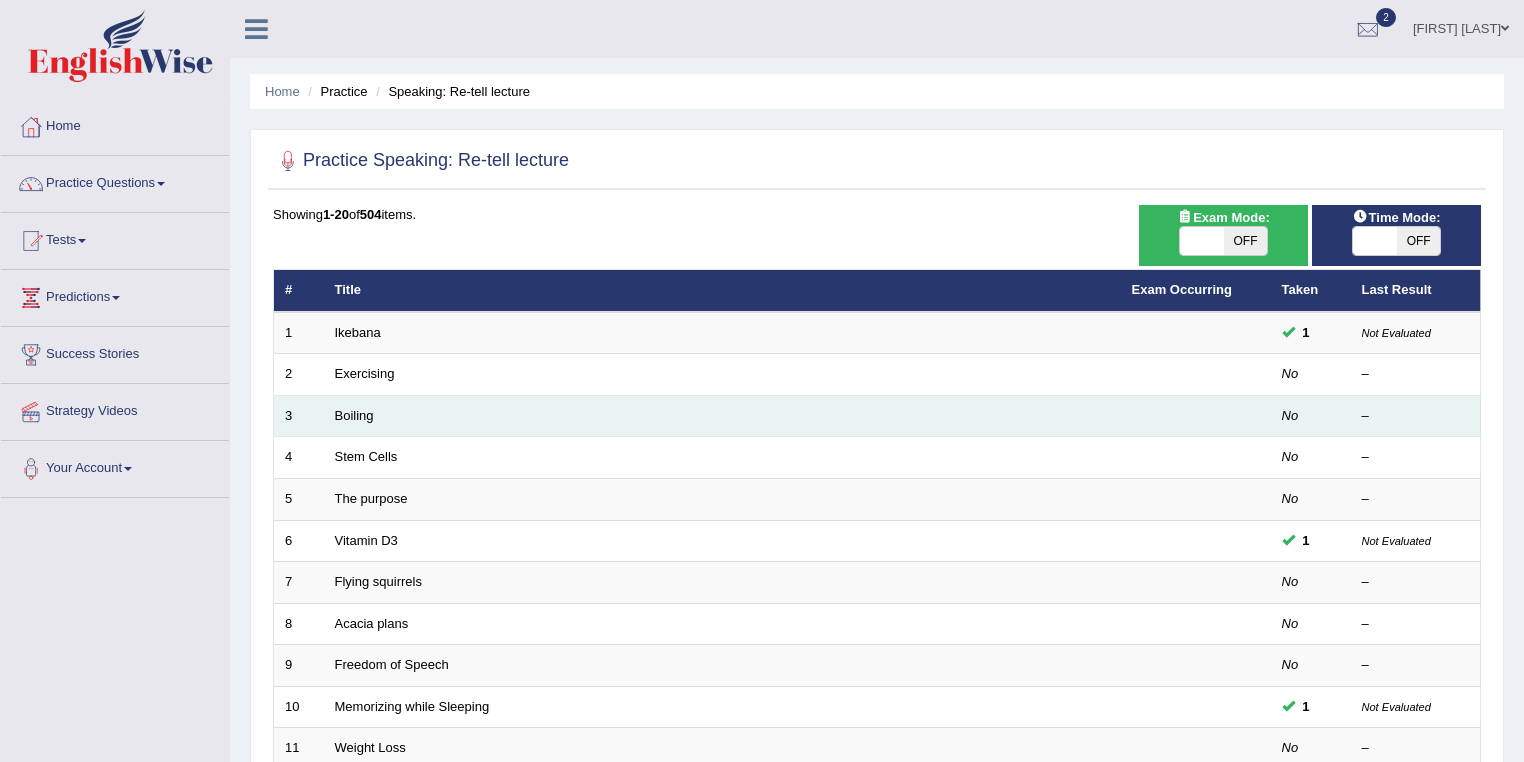 scroll, scrollTop: 0, scrollLeft: 0, axis: both 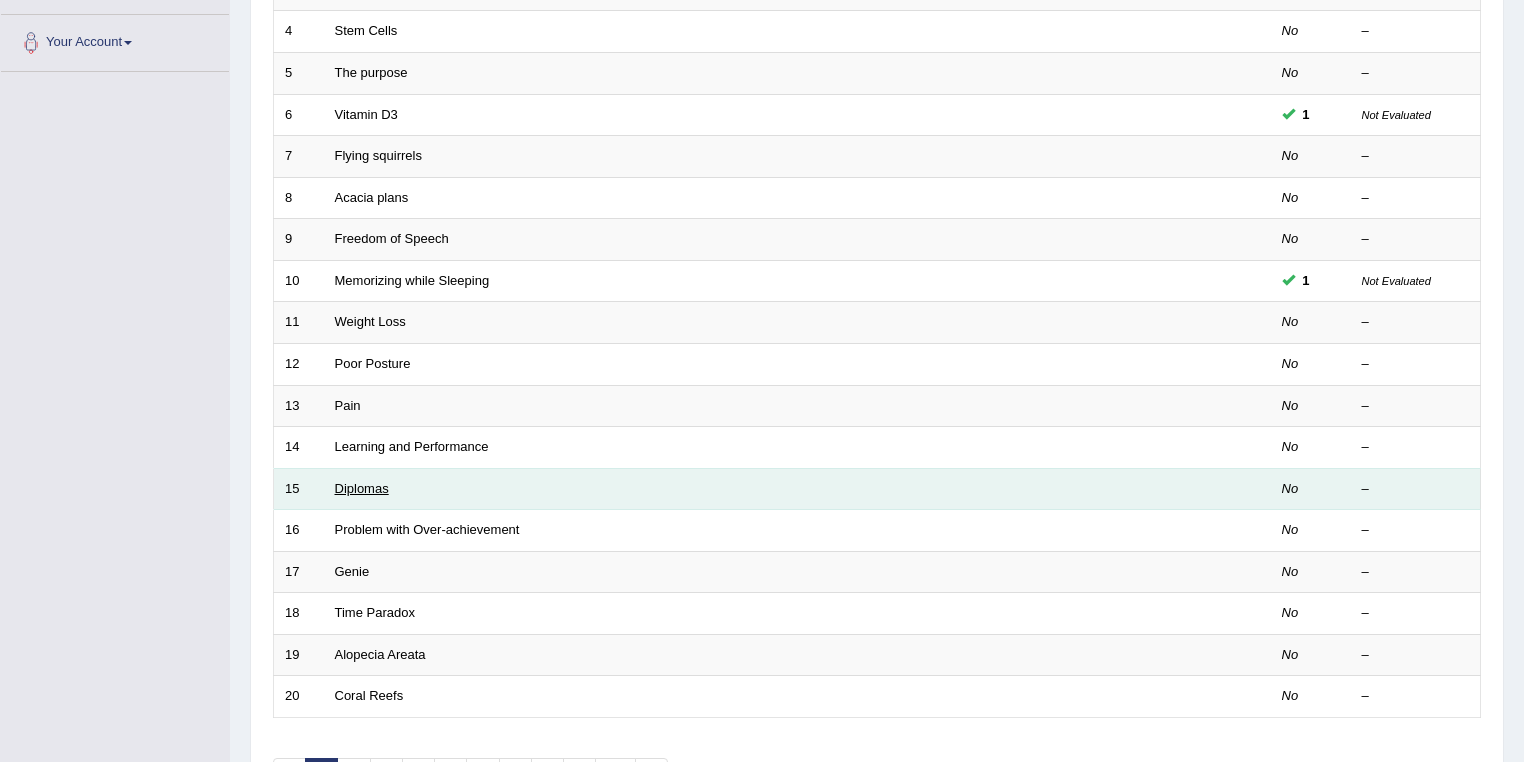 click on "Diplomas" at bounding box center (362, 488) 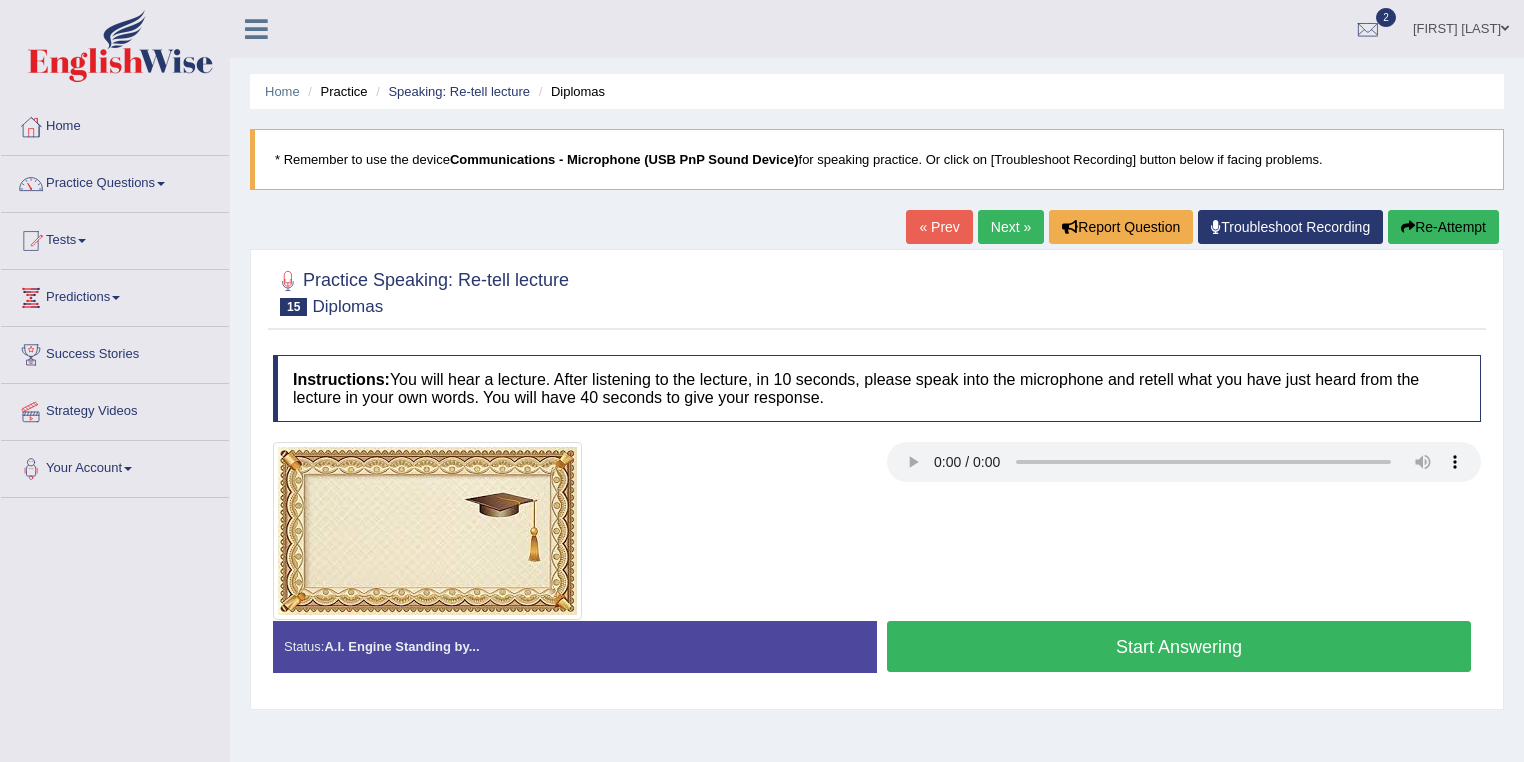 scroll, scrollTop: 0, scrollLeft: 0, axis: both 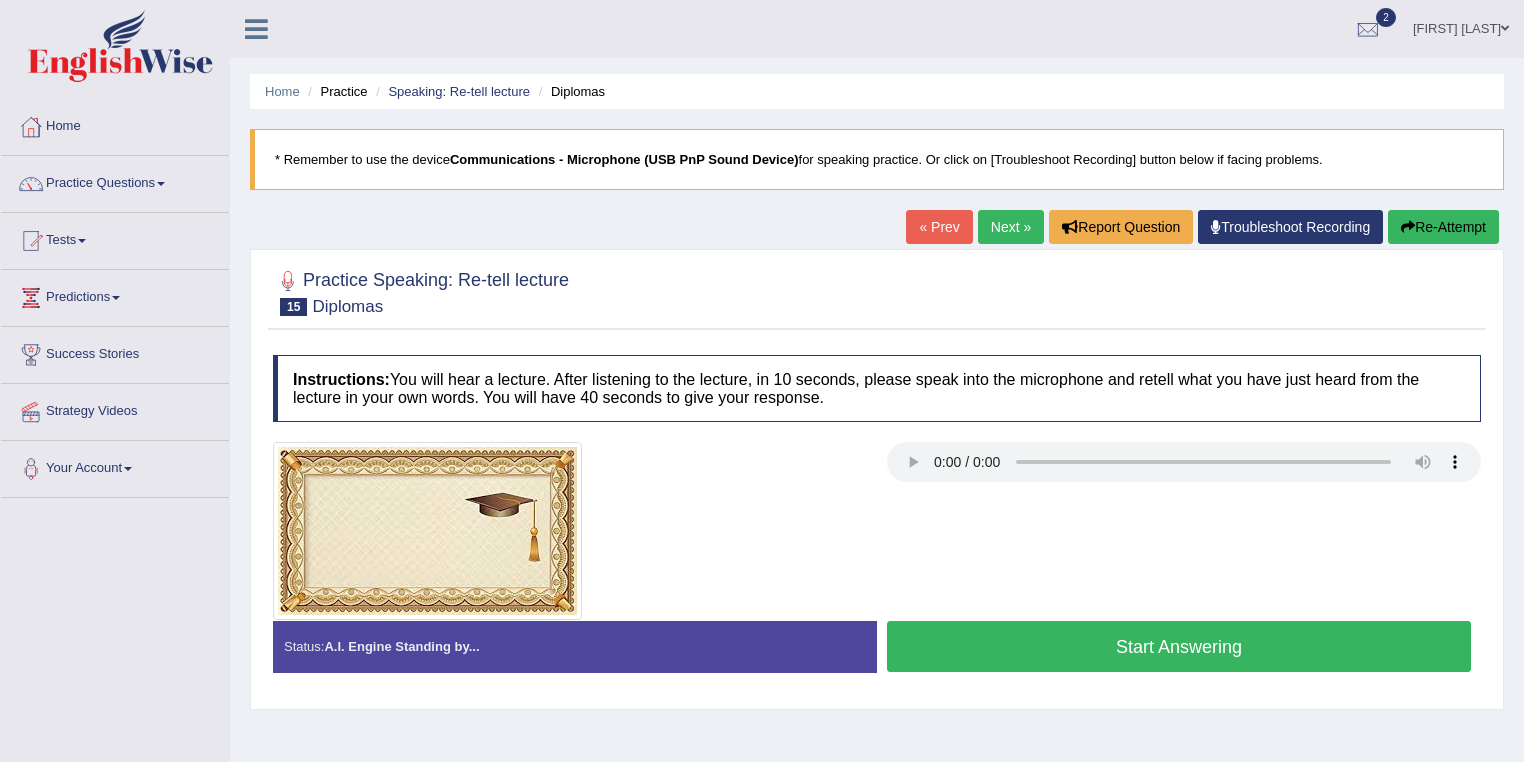 type 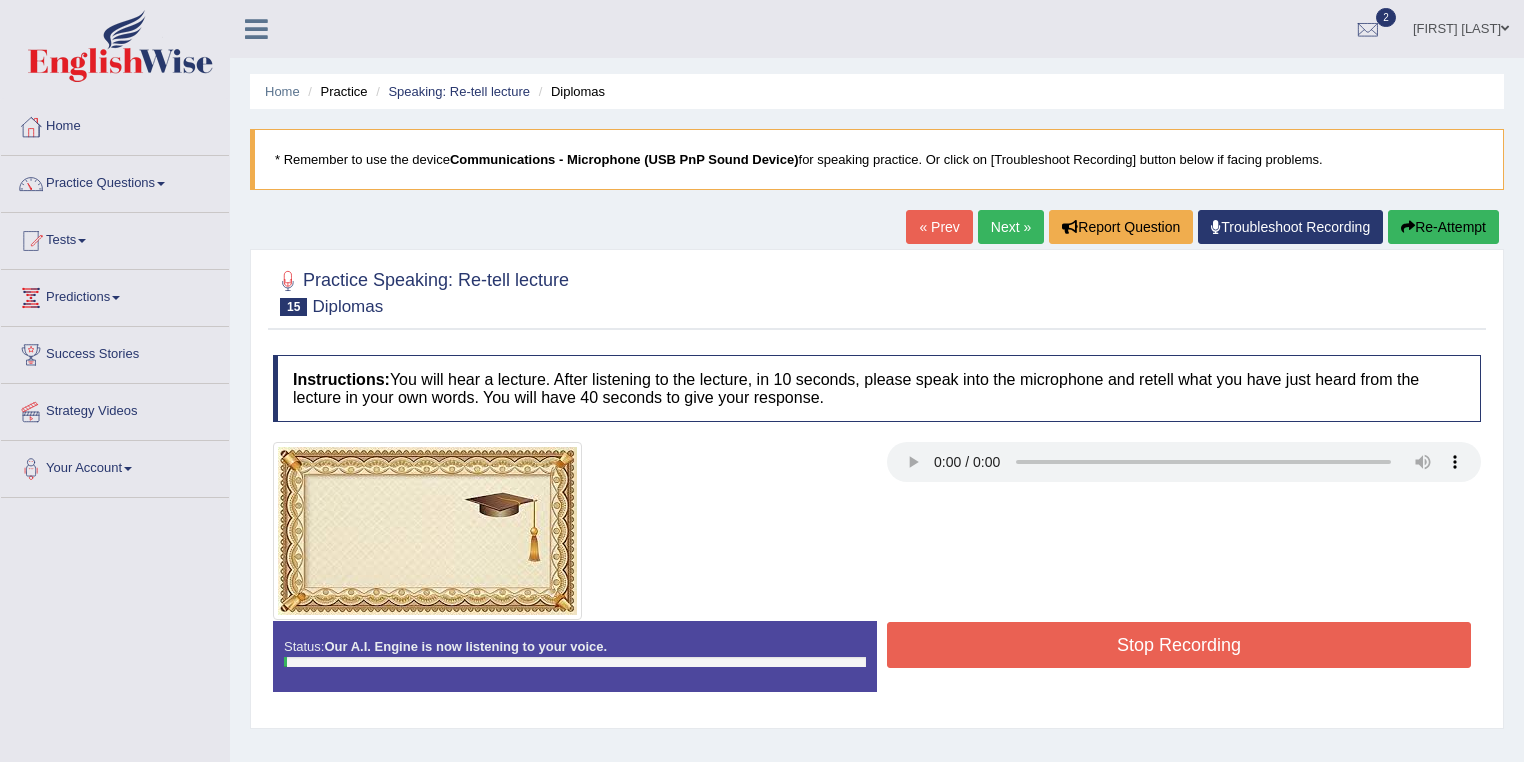 click on "Stop Recording" at bounding box center [1179, 645] 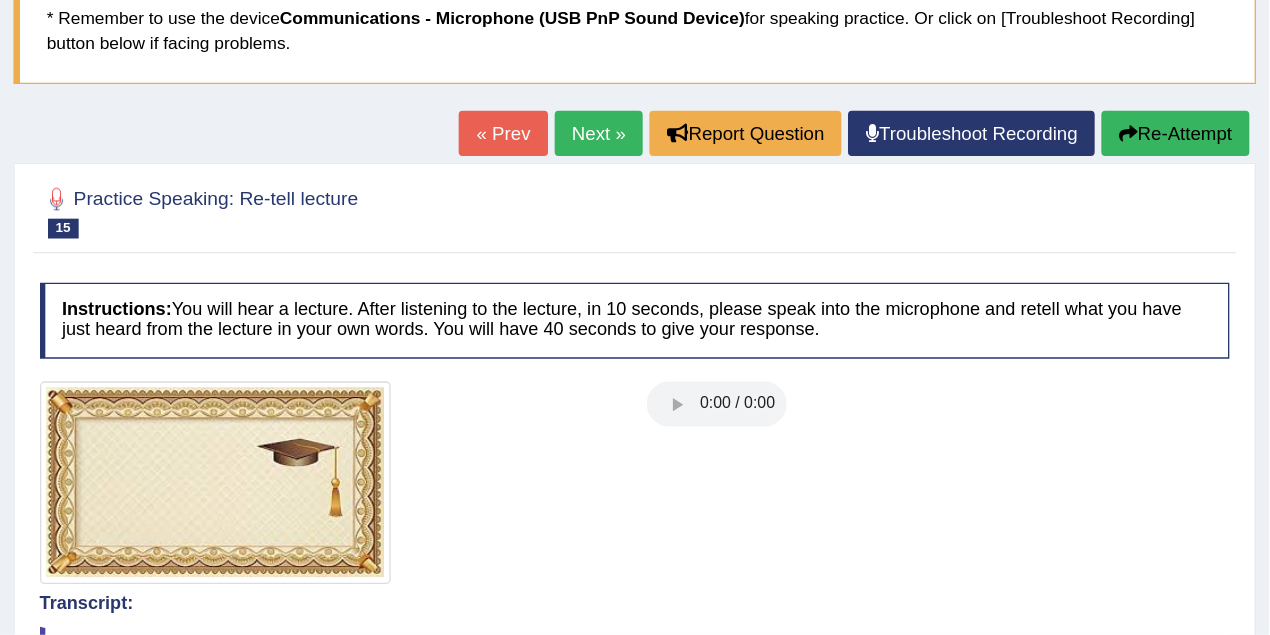scroll, scrollTop: 0, scrollLeft: 0, axis: both 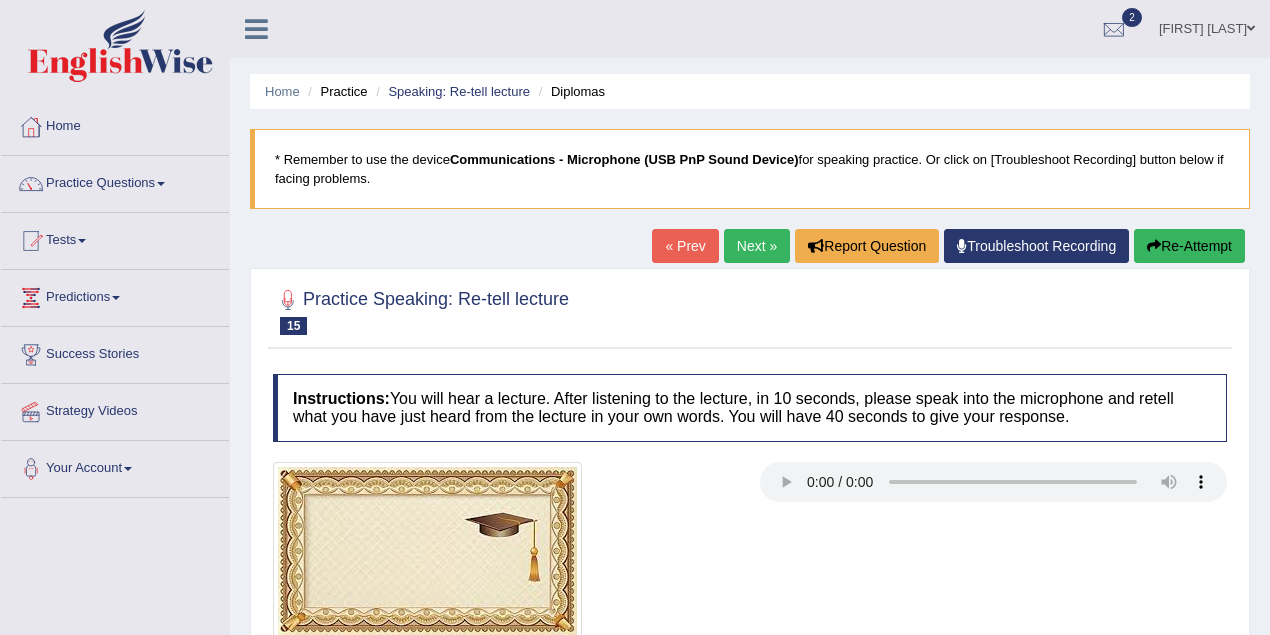drag, startPoint x: 829, startPoint y: 1, endPoint x: 950, endPoint y: 128, distance: 175.4138 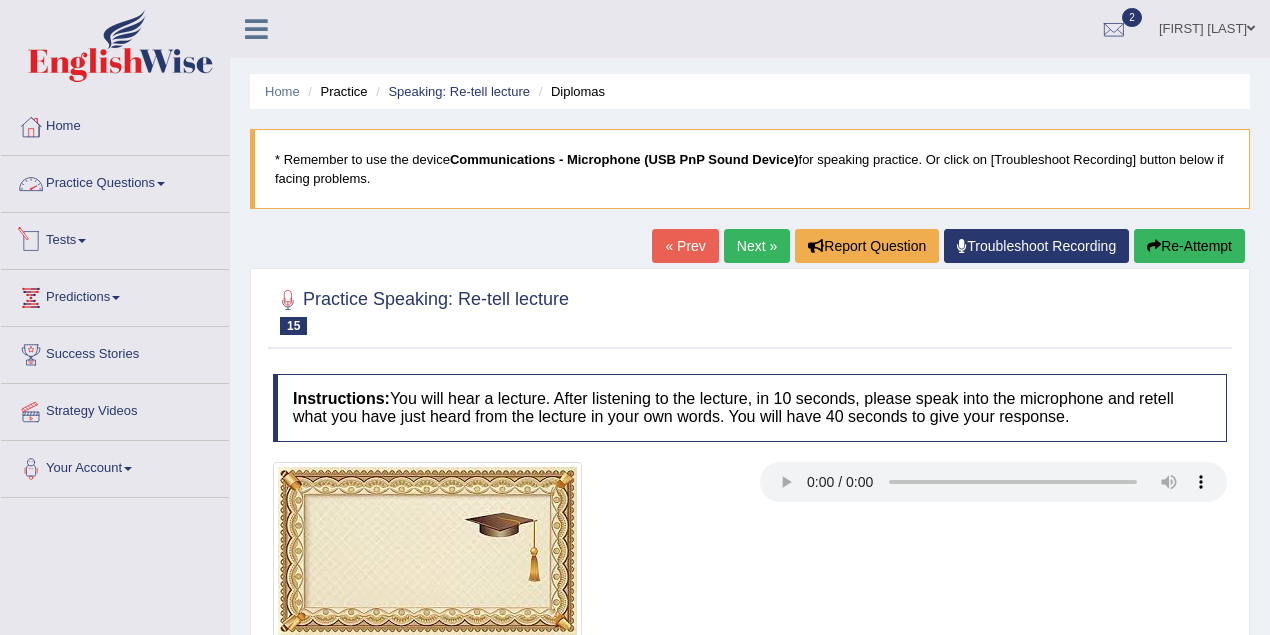 click on "Practice Questions" at bounding box center [115, 181] 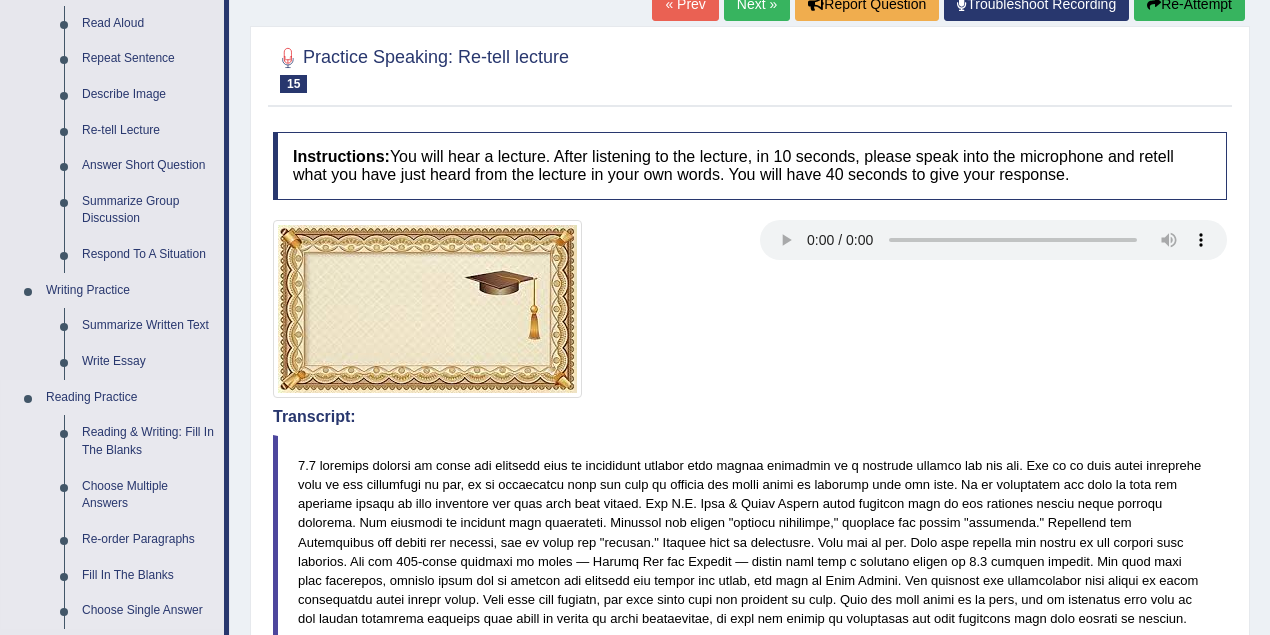 scroll, scrollTop: 355, scrollLeft: 0, axis: vertical 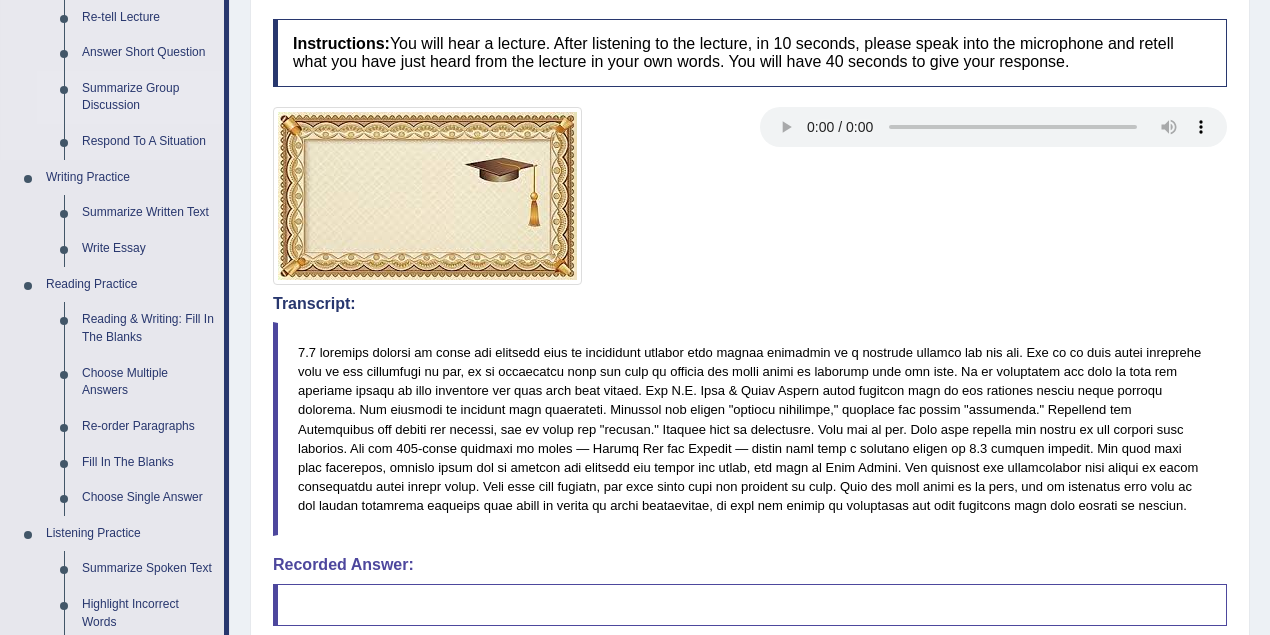 click on "Summarize Group Discussion" at bounding box center [148, 97] 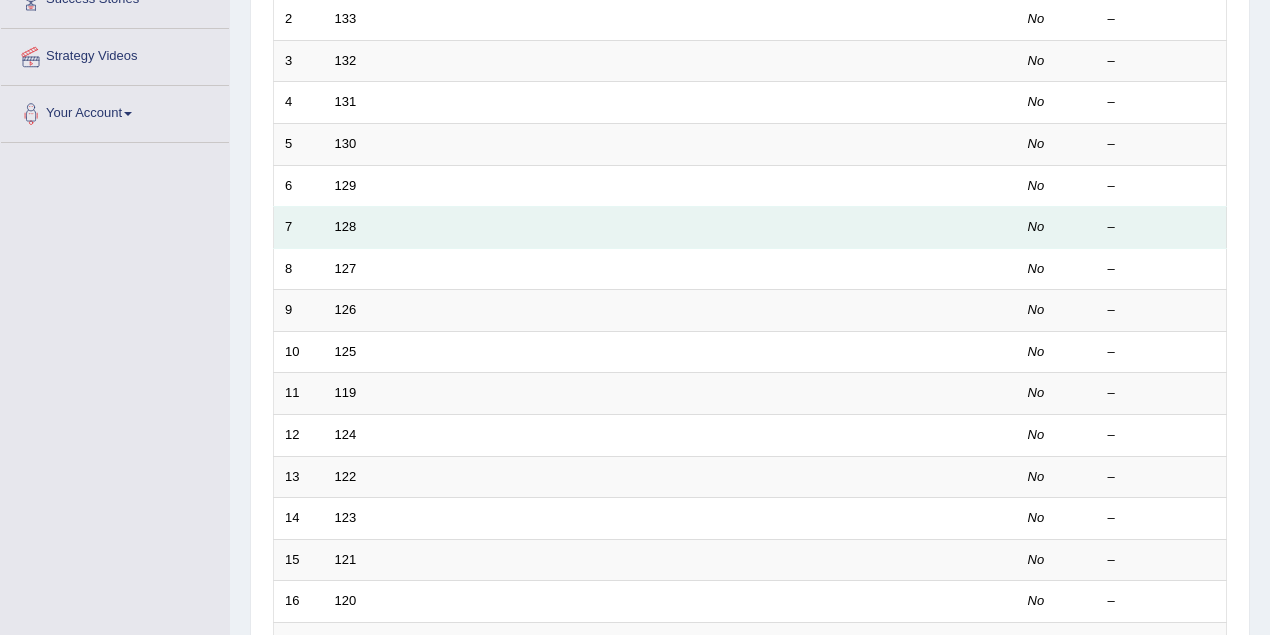 scroll, scrollTop: 355, scrollLeft: 0, axis: vertical 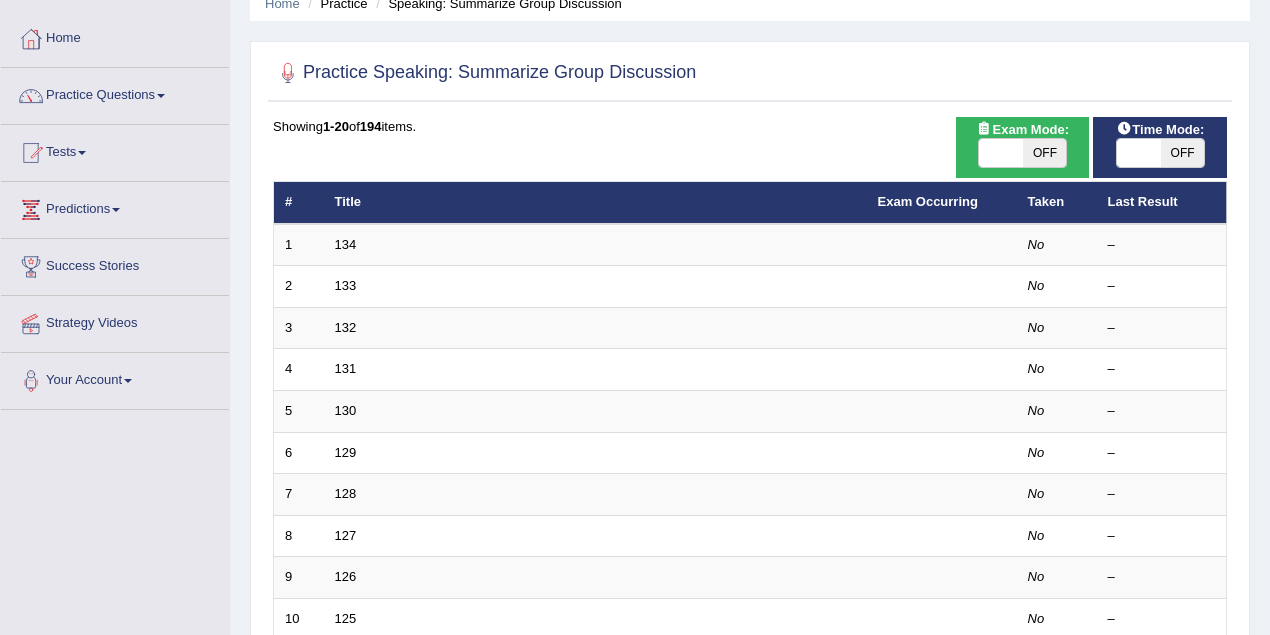 click on "OFF" at bounding box center [1183, 153] 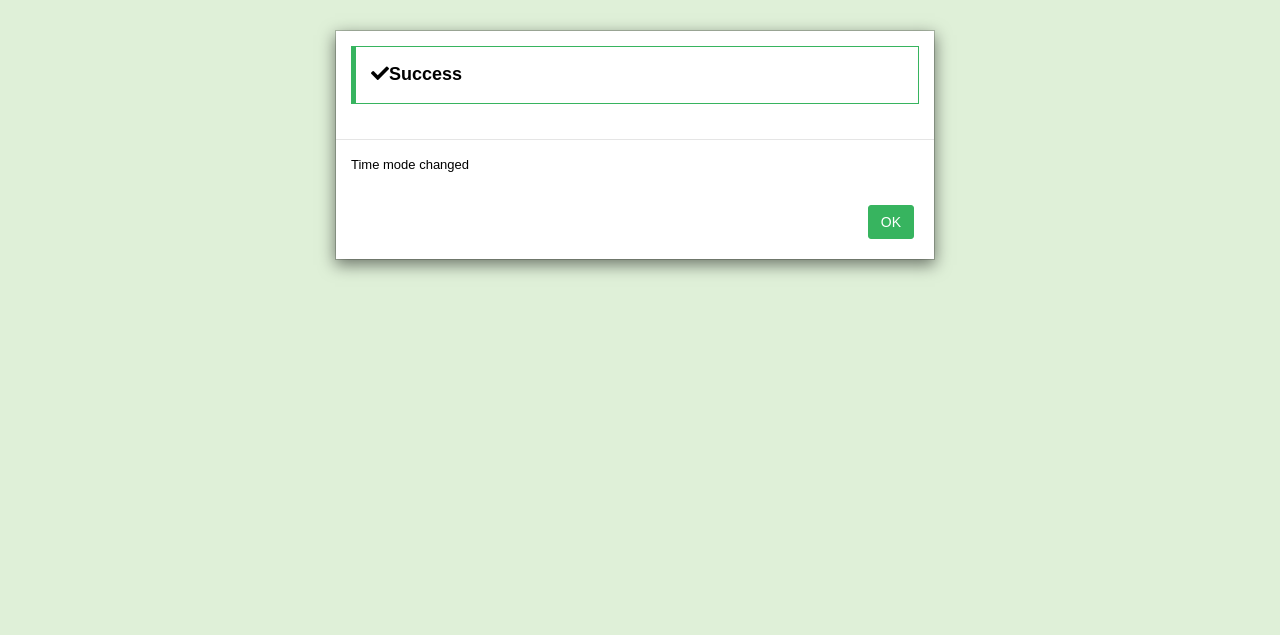 click on "OK" at bounding box center [891, 222] 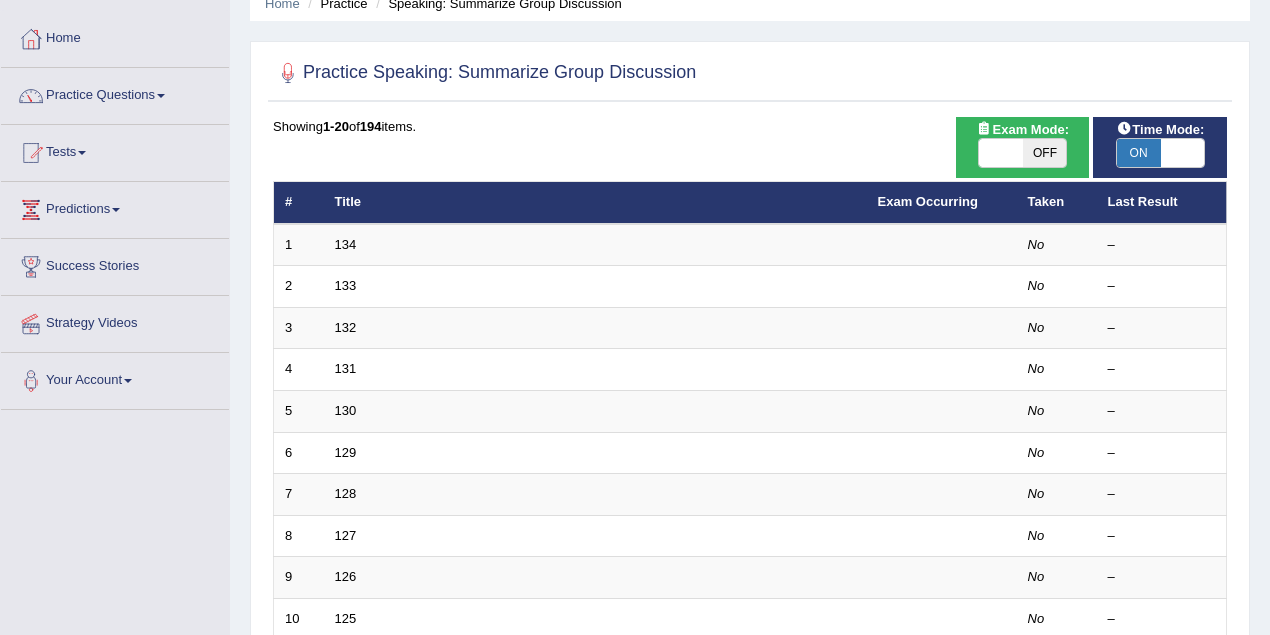 click on "Showing  1-20  of  194  items.
# Title Exam Occurring Taken Last Result
1 134 No –
2 133 No –
3 132 No –
4 131 No –
5 130 No –
6 129 No –
7 128 No –
8 127 No –
9 126 No –
10 125 No –
11 119 No –
12 124 No –
13 122 No –
14 123 No –
15 121 No –
16 120 No –
17 118 No –
18 117 No –
19 116 No –
20 115 No –
«
1
2
3
4
5
6
7
8
9
10
»" at bounding box center [750, 635] 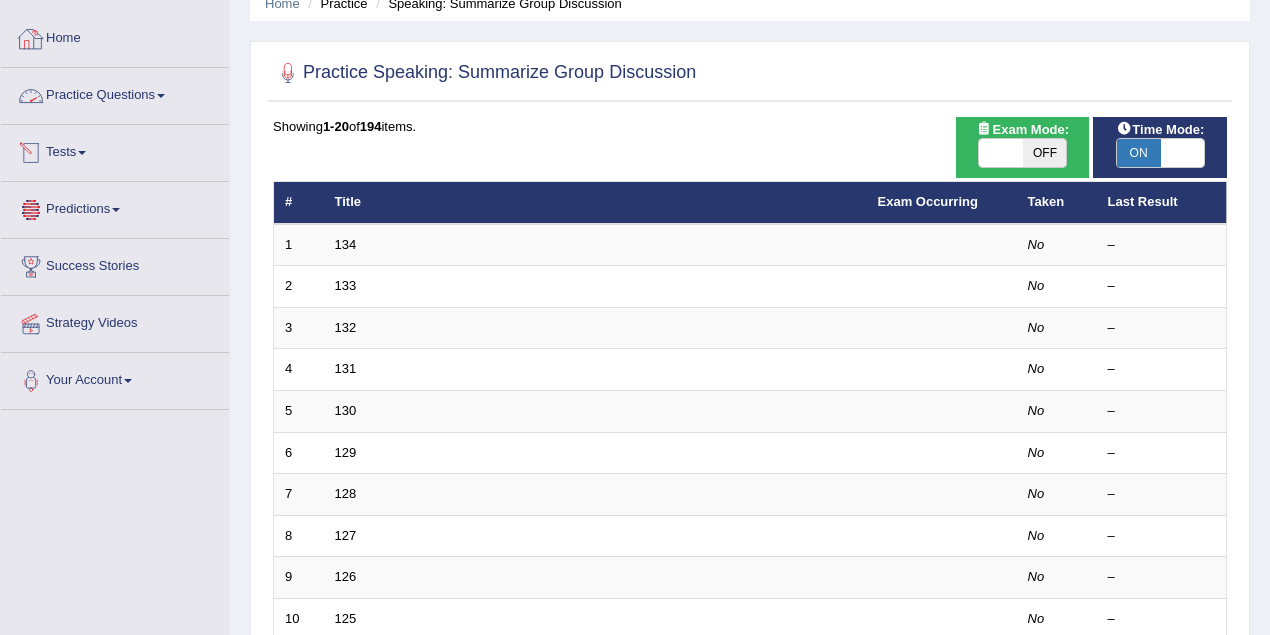 click on "Tests" at bounding box center [115, 150] 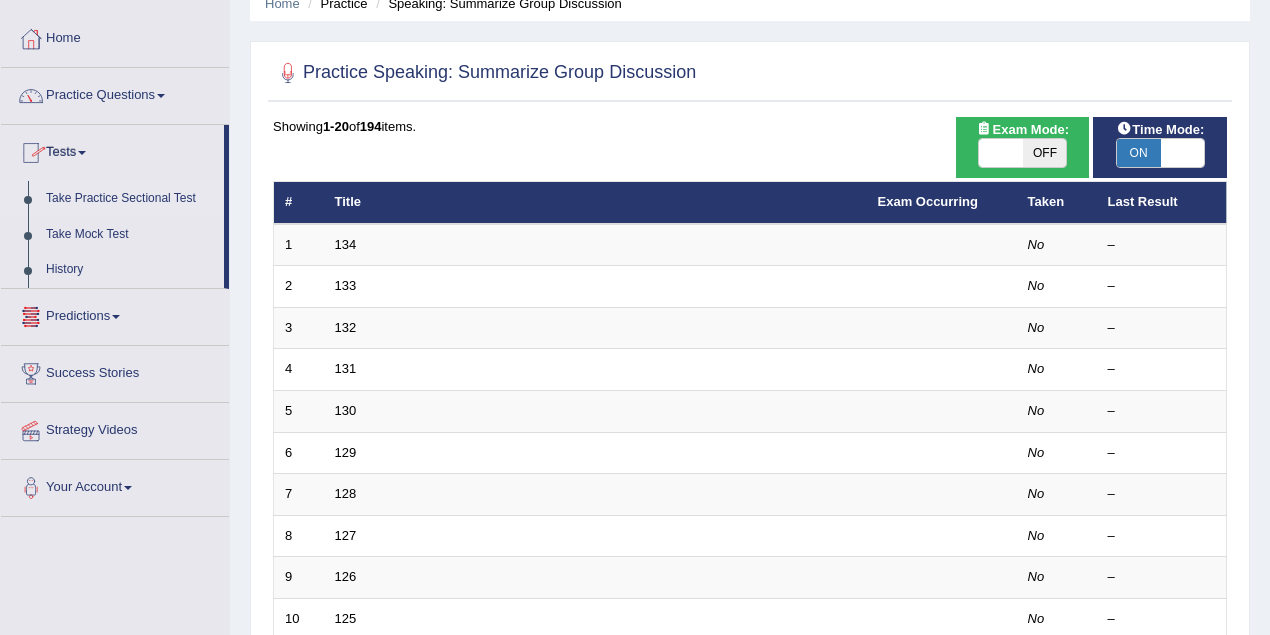 click on "Take Practice Sectional Test" at bounding box center (130, 199) 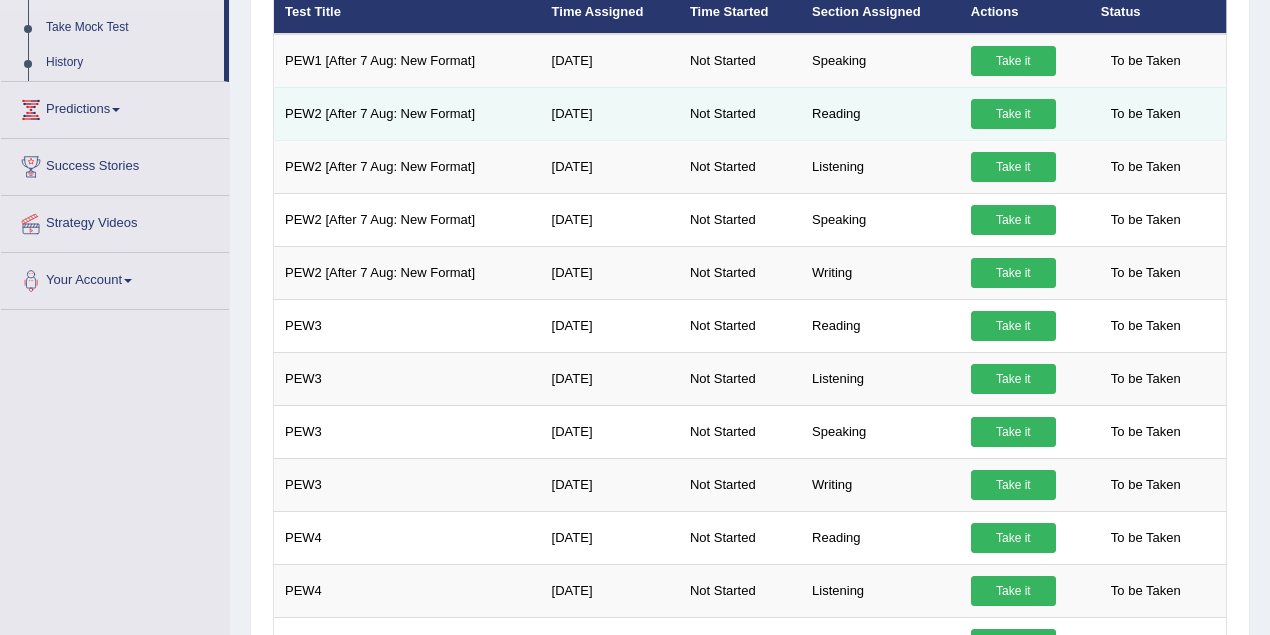 scroll, scrollTop: 0, scrollLeft: 0, axis: both 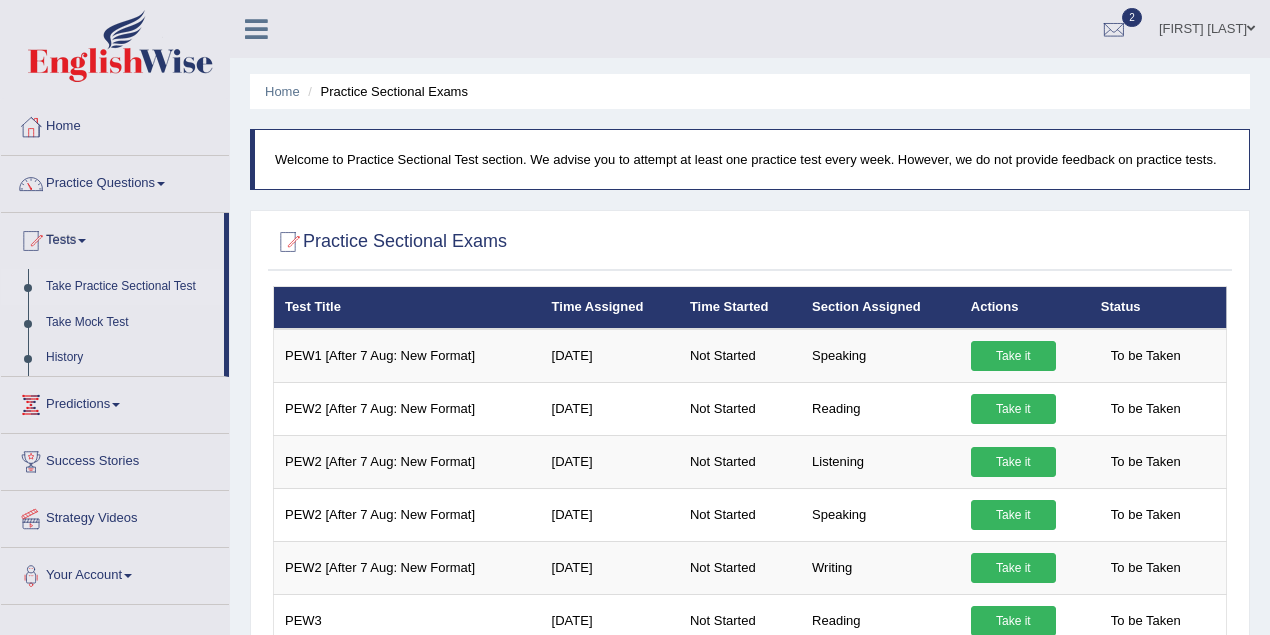 click on "[FIRST] [LAST]" at bounding box center [1207, 26] 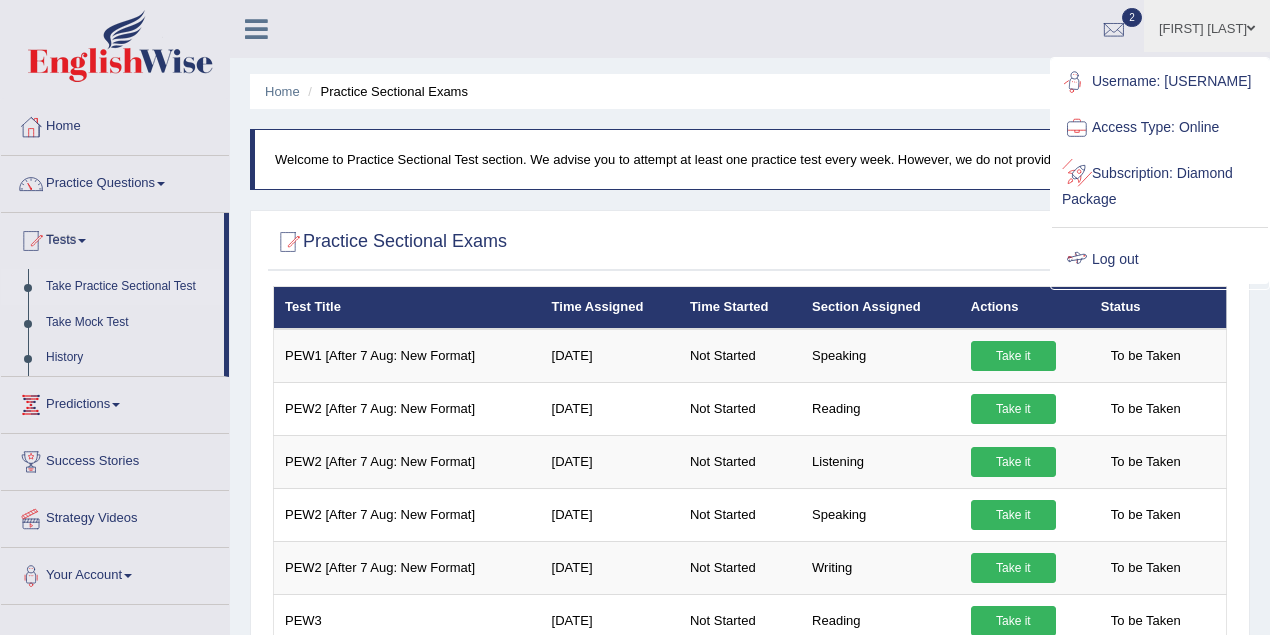 click on "Log out" at bounding box center (1160, 260) 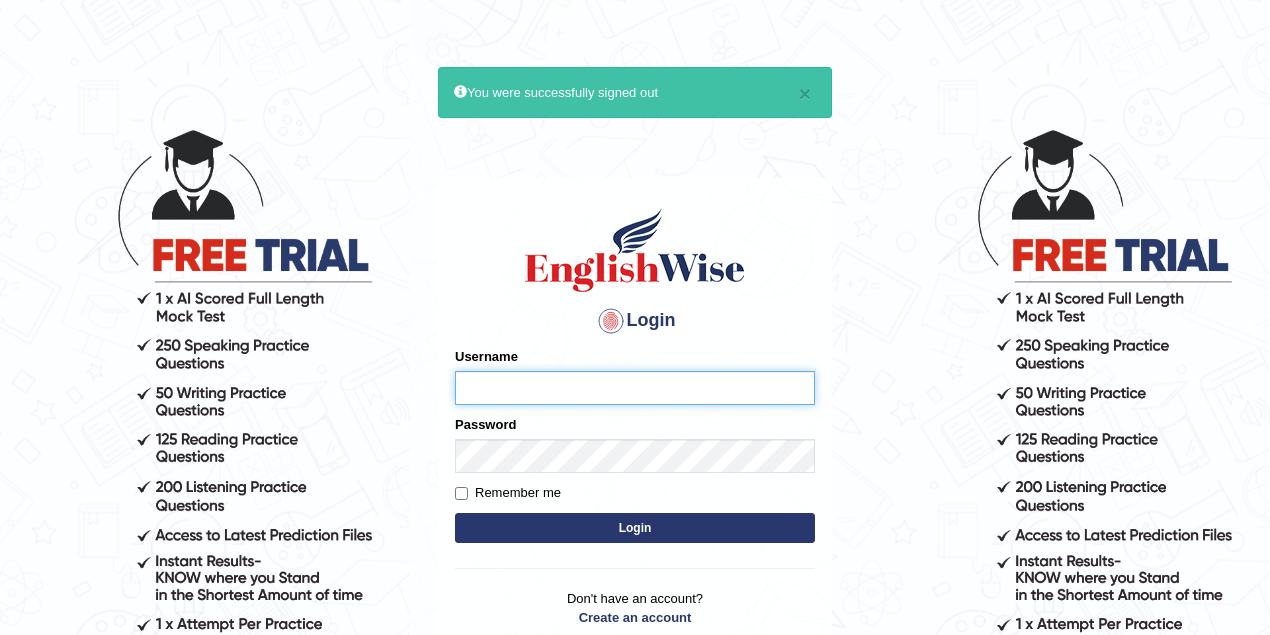 scroll, scrollTop: 0, scrollLeft: 0, axis: both 